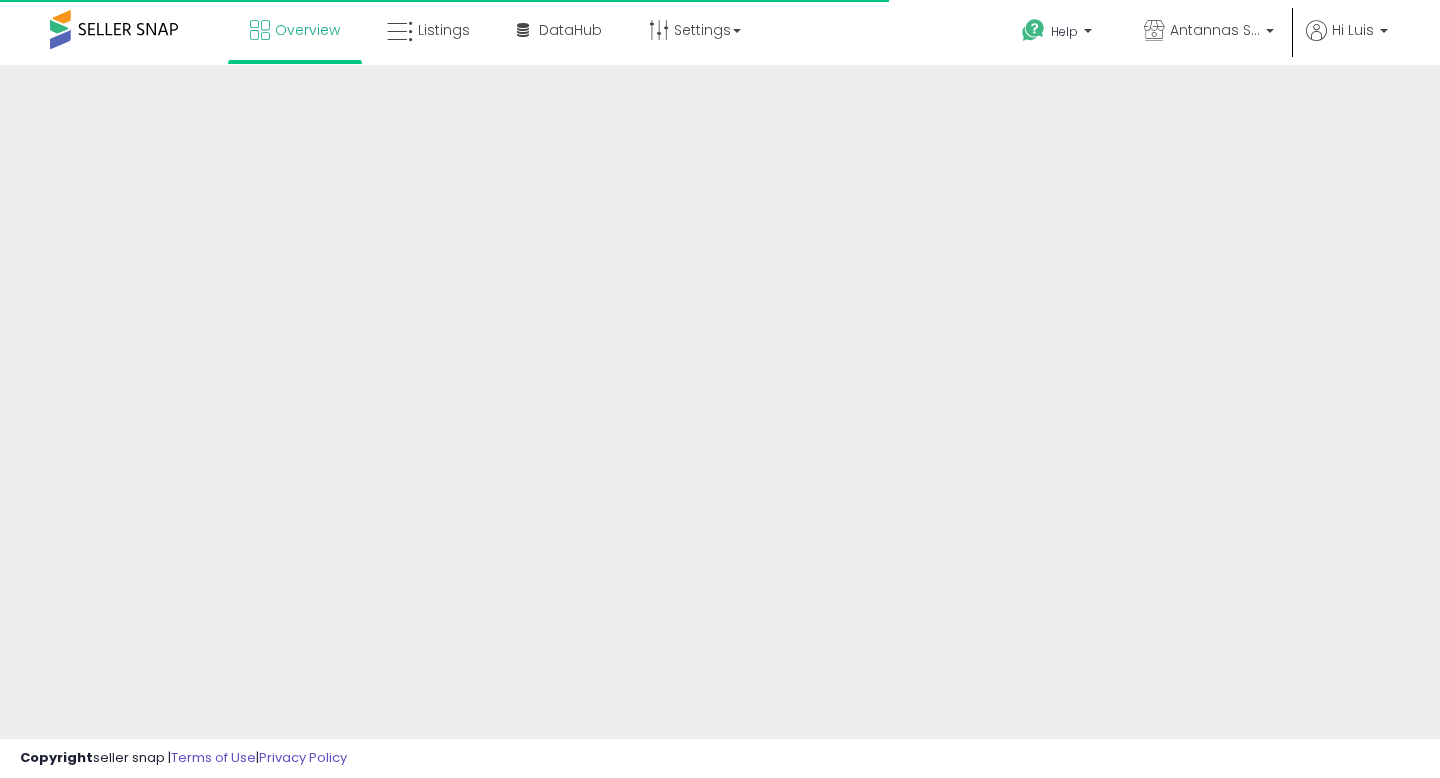 scroll, scrollTop: 0, scrollLeft: 0, axis: both 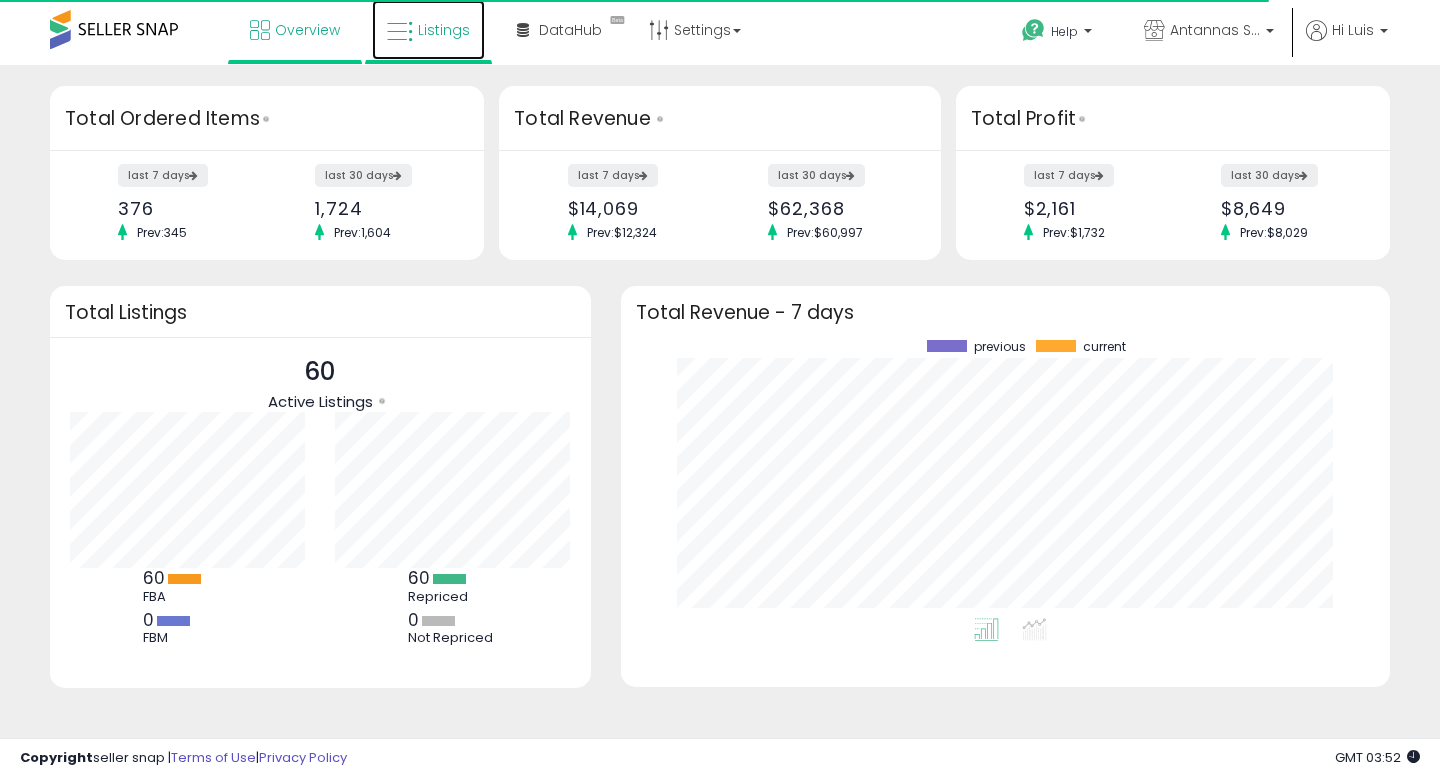 click on "Listings" at bounding box center (428, 30) 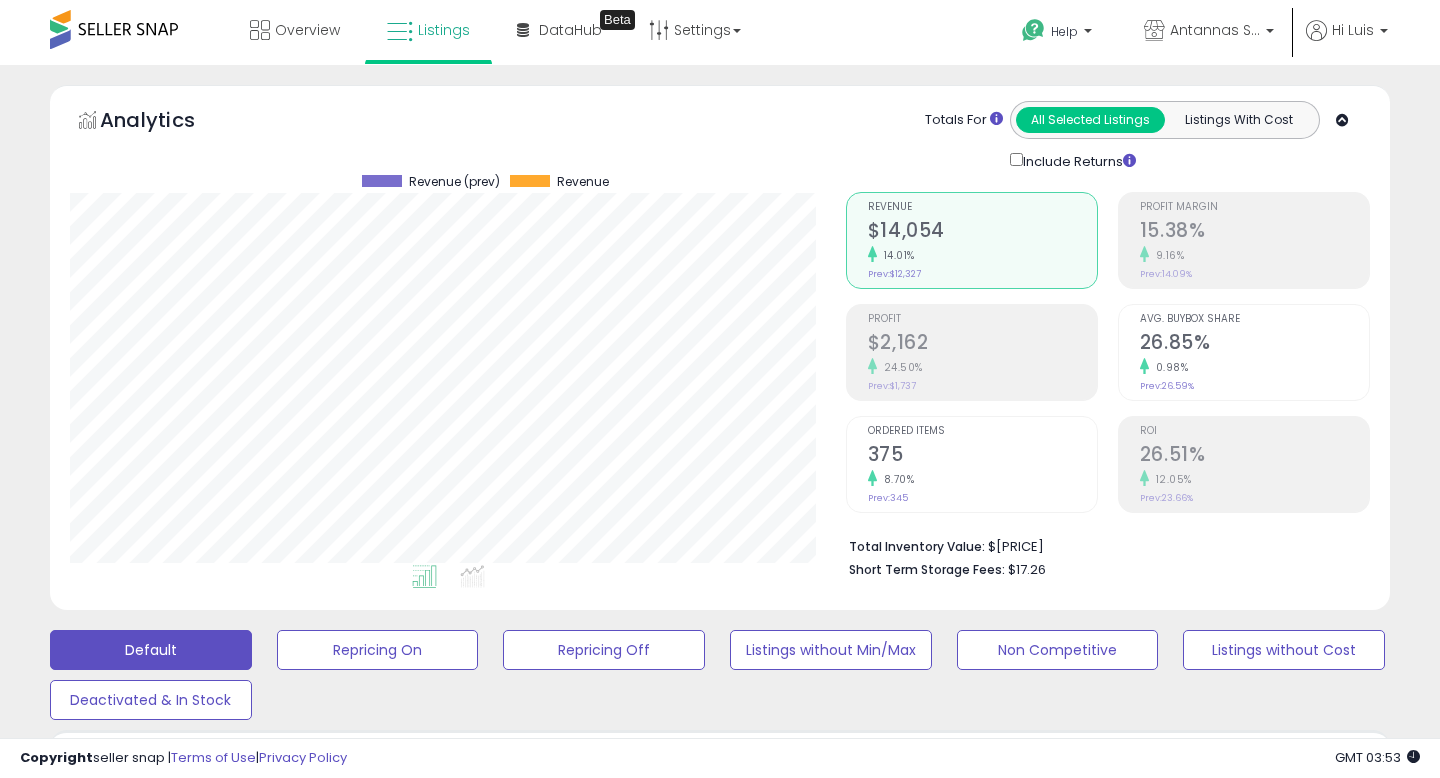 scroll, scrollTop: 355, scrollLeft: 0, axis: vertical 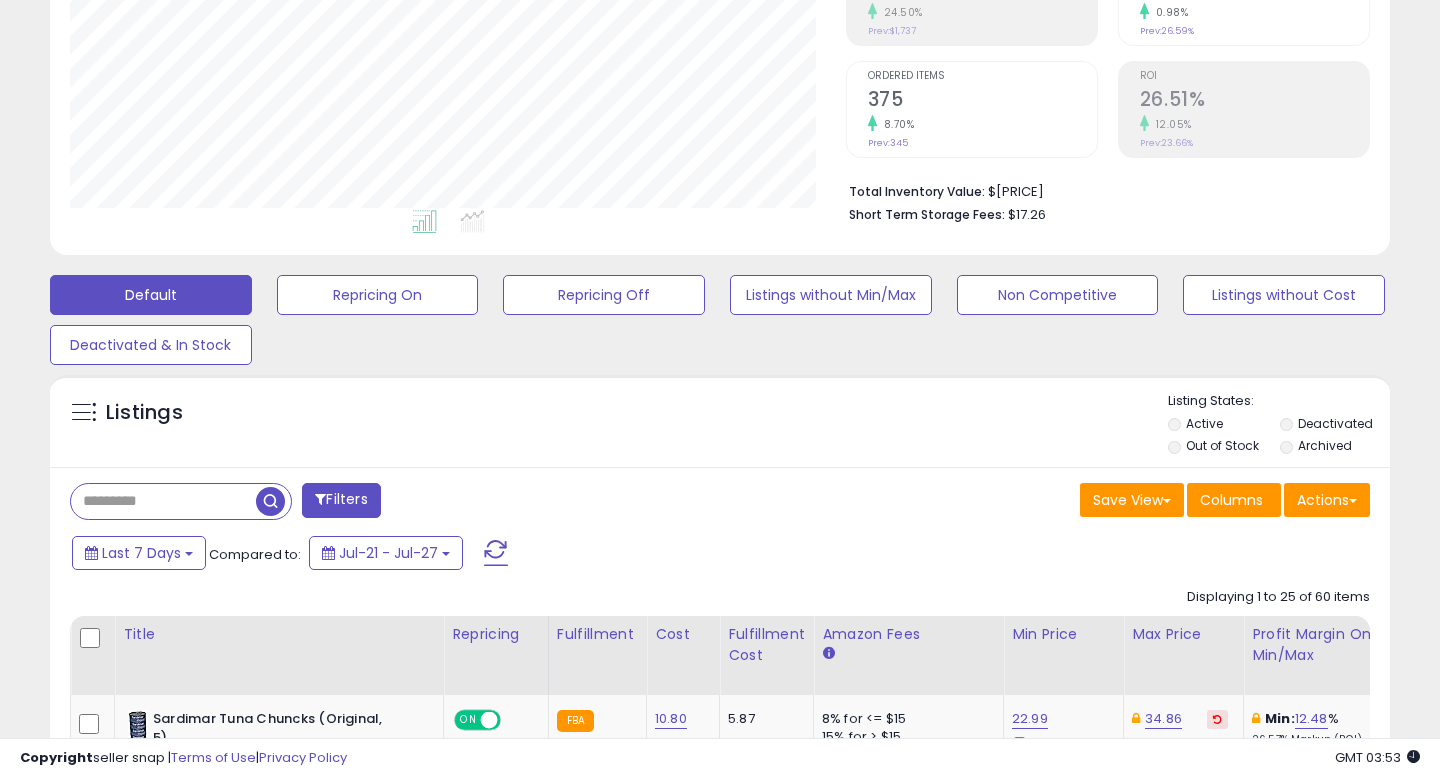 click at bounding box center (163, 501) 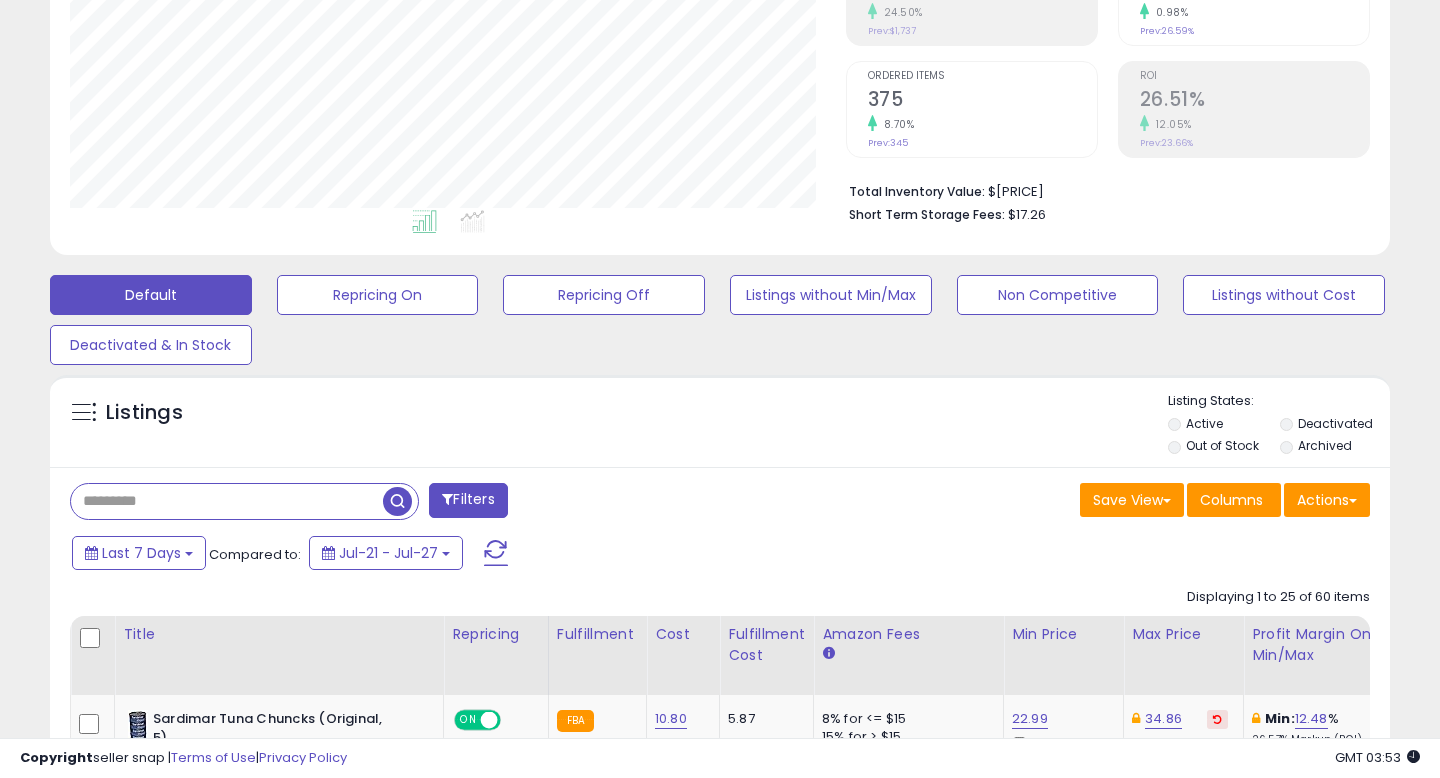 paste on "**********" 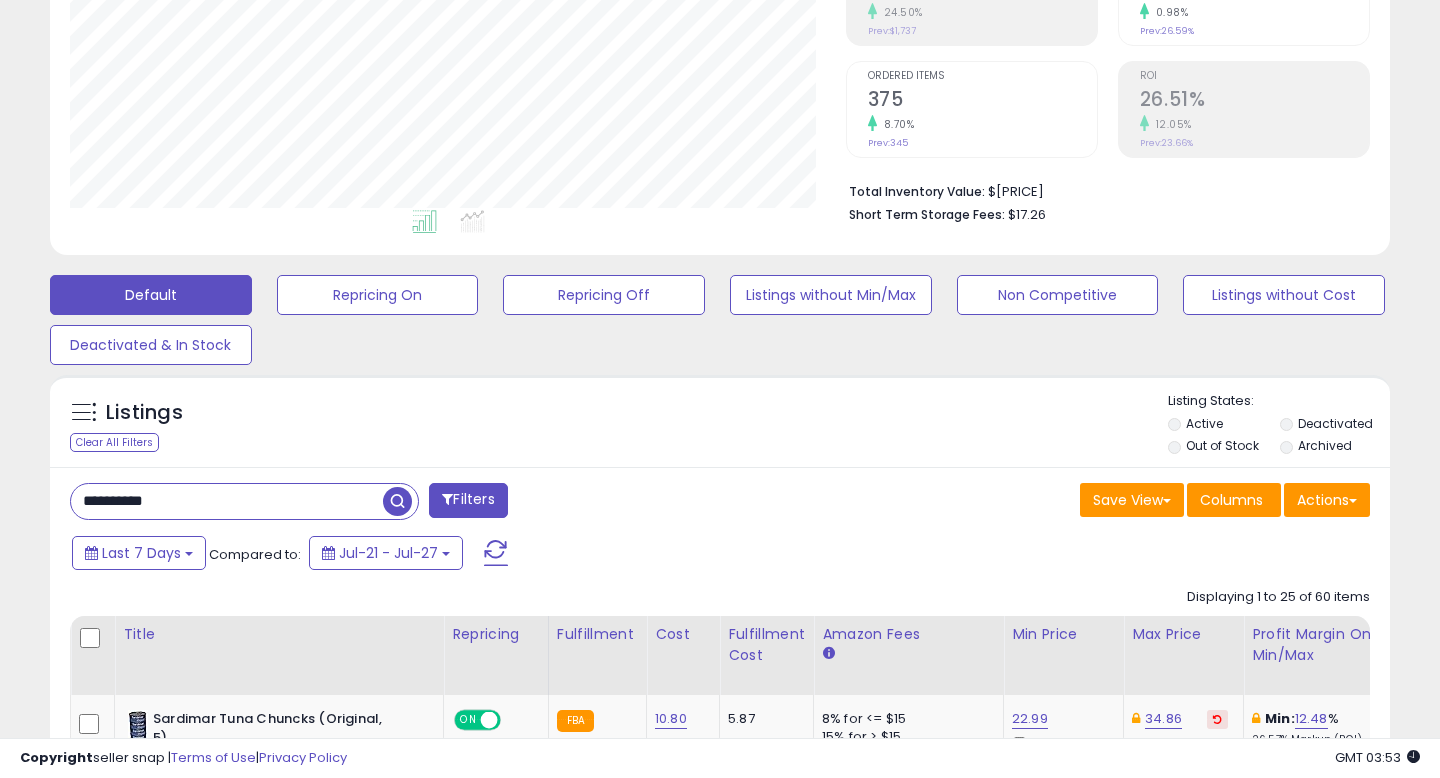 type on "**********" 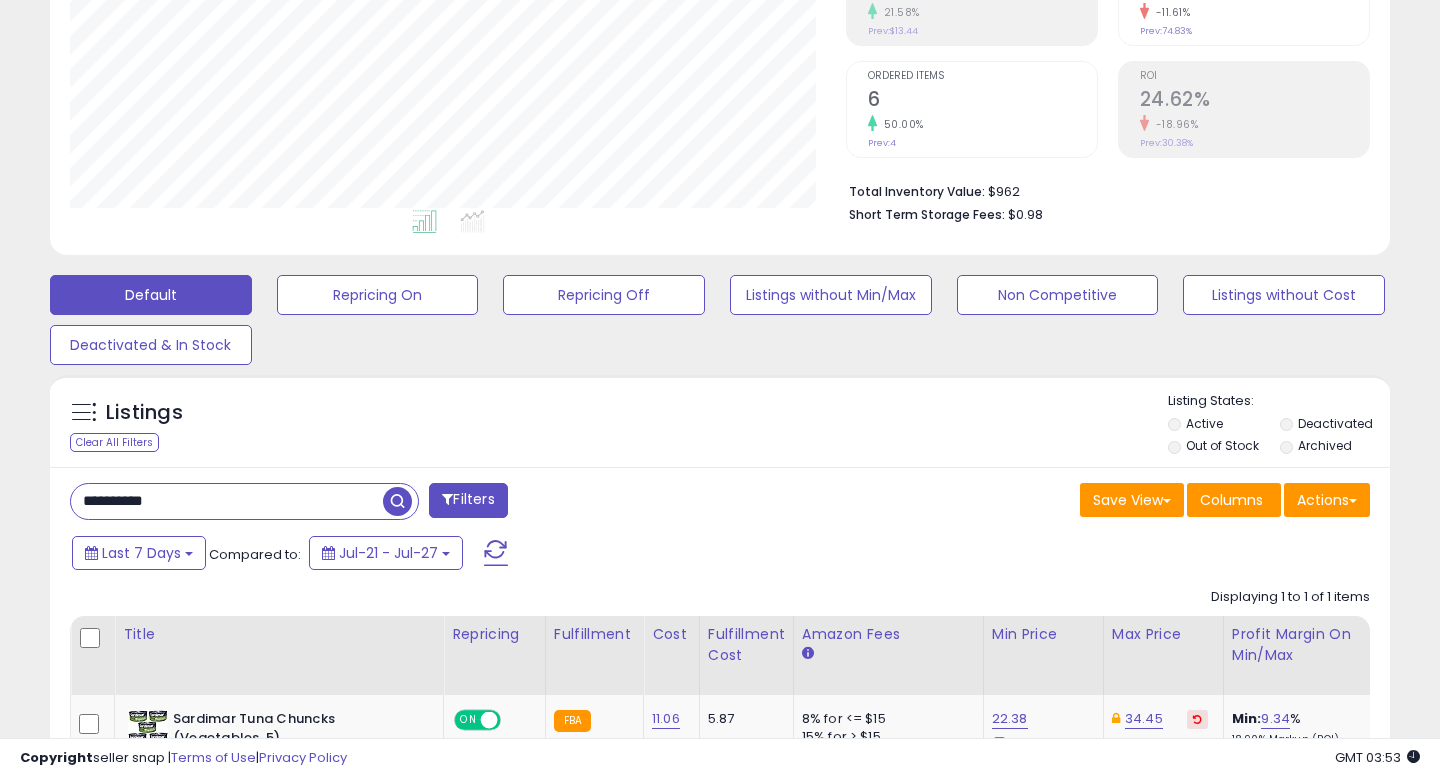 scroll, scrollTop: 999590, scrollLeft: 999224, axis: both 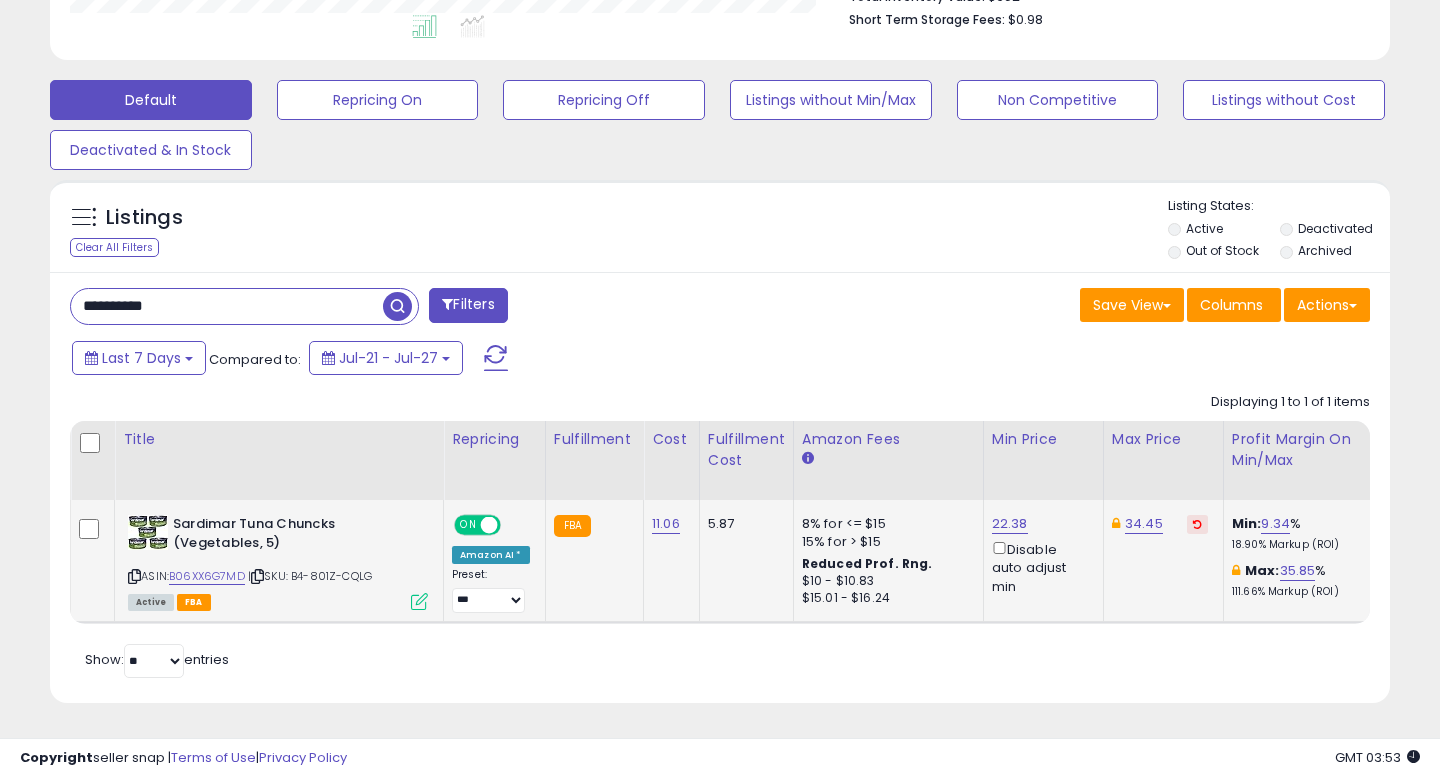 click at bounding box center (419, 601) 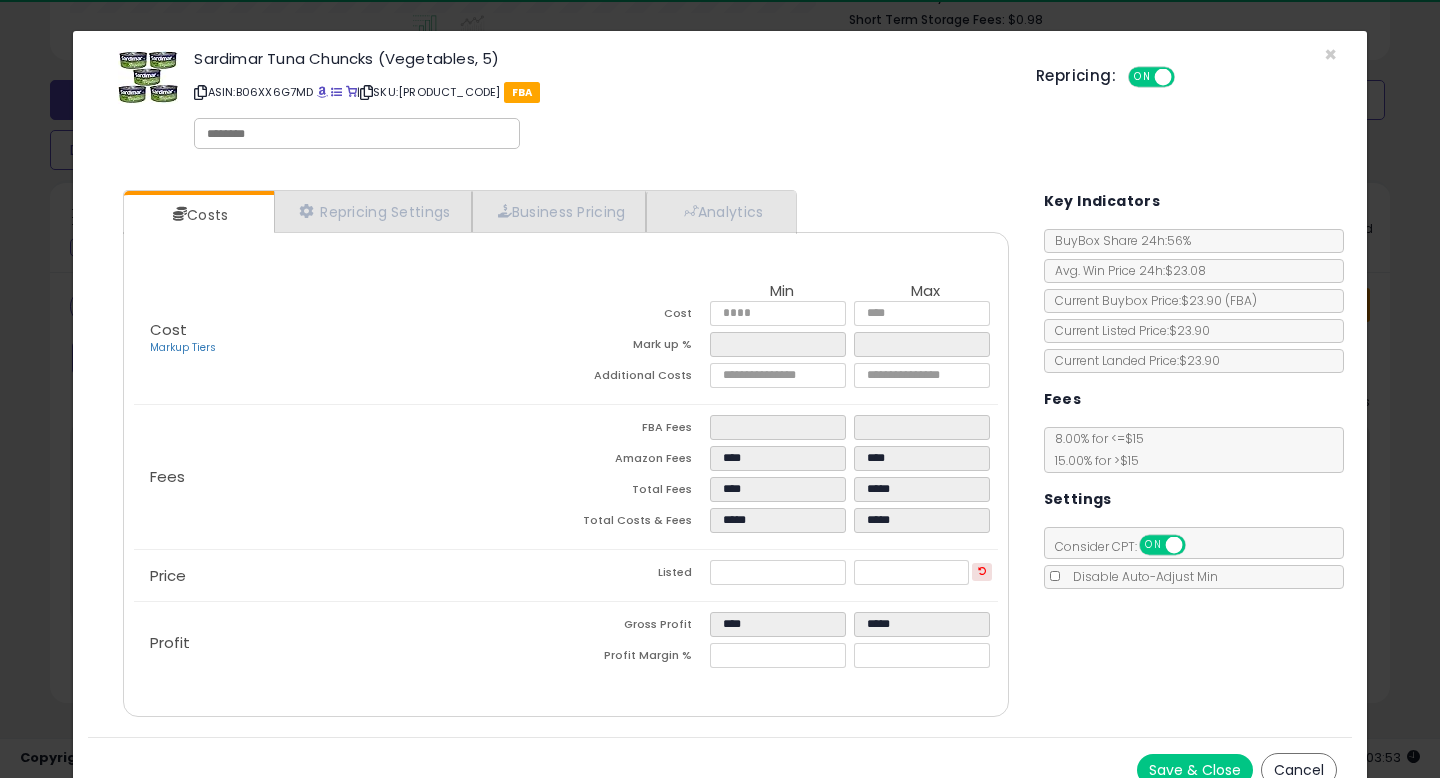 scroll, scrollTop: 23, scrollLeft: 0, axis: vertical 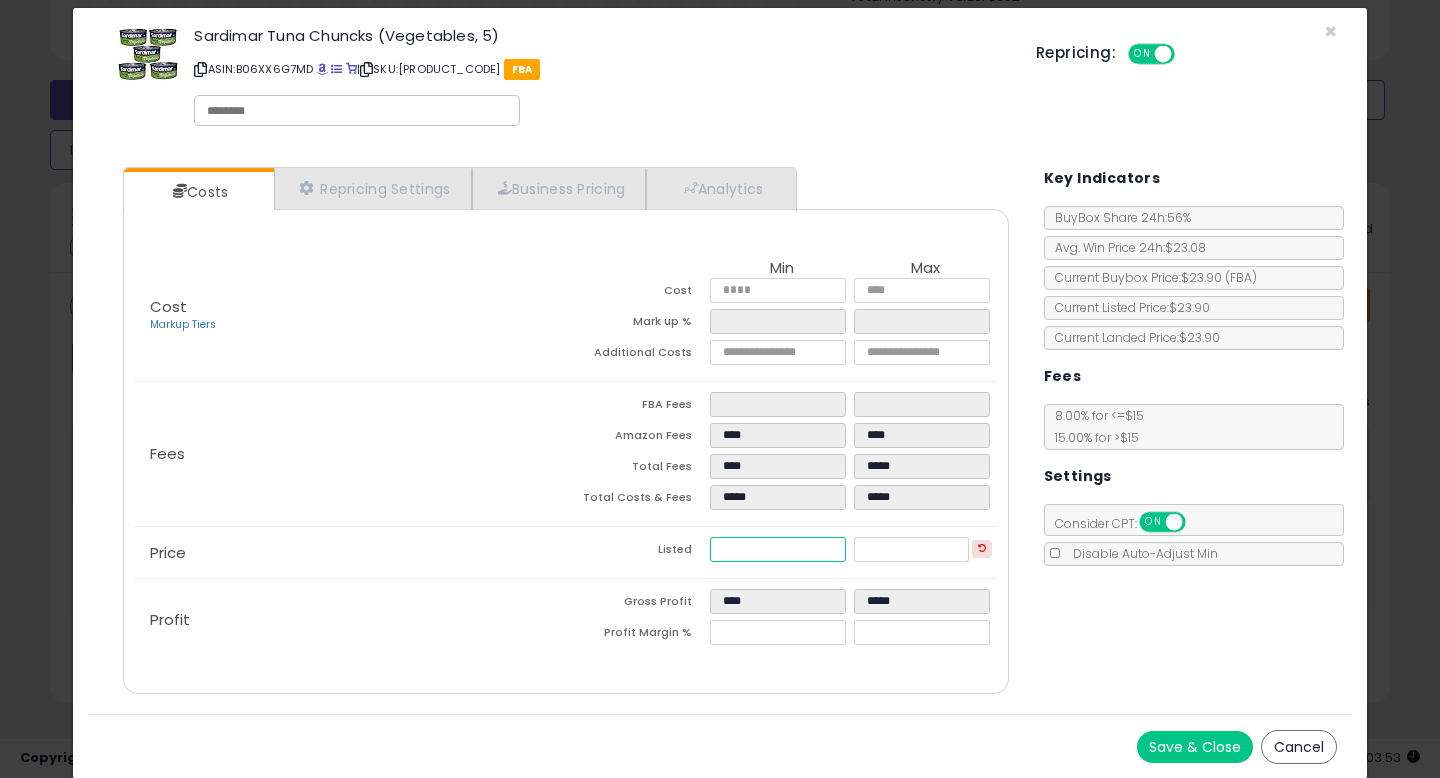 type on "*****" 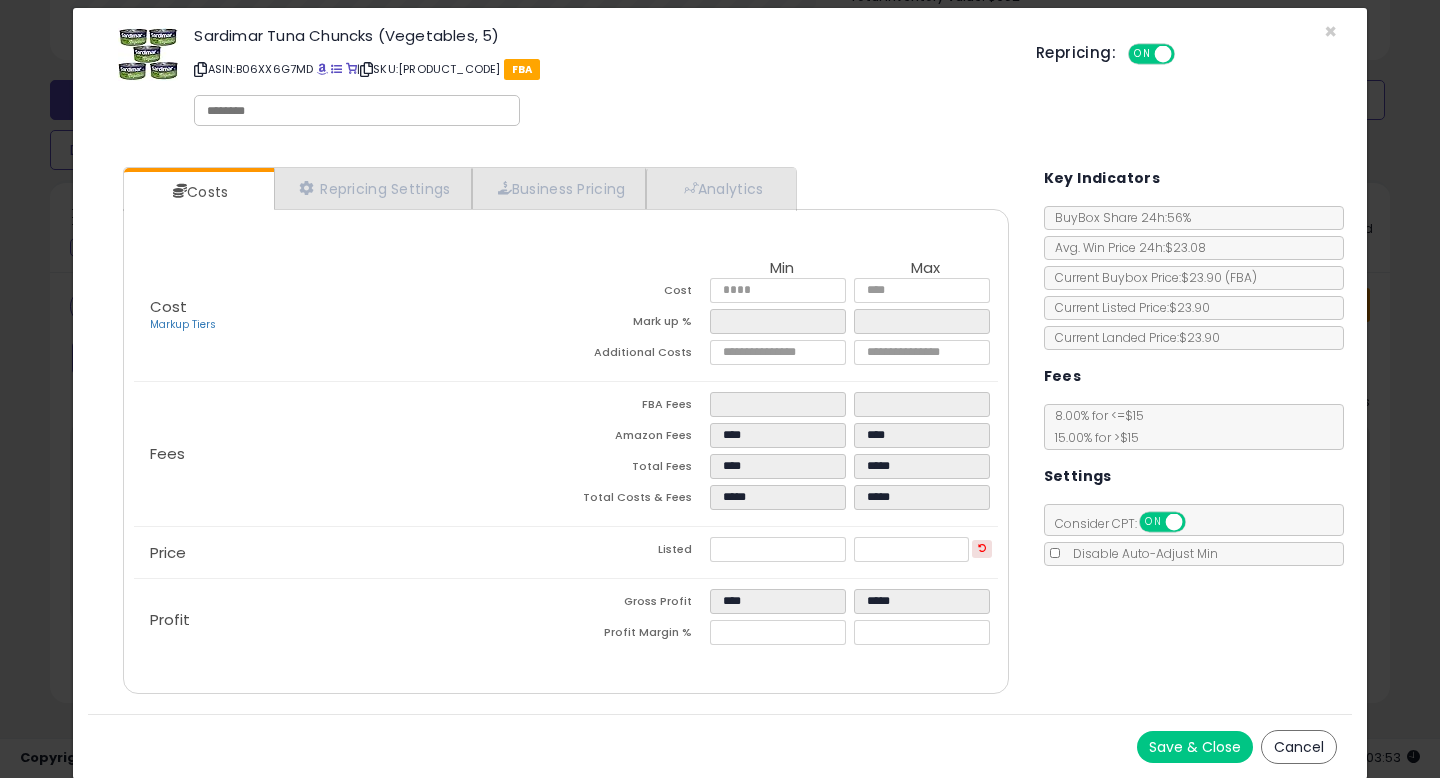 click on "Save & Close" at bounding box center [1195, 747] 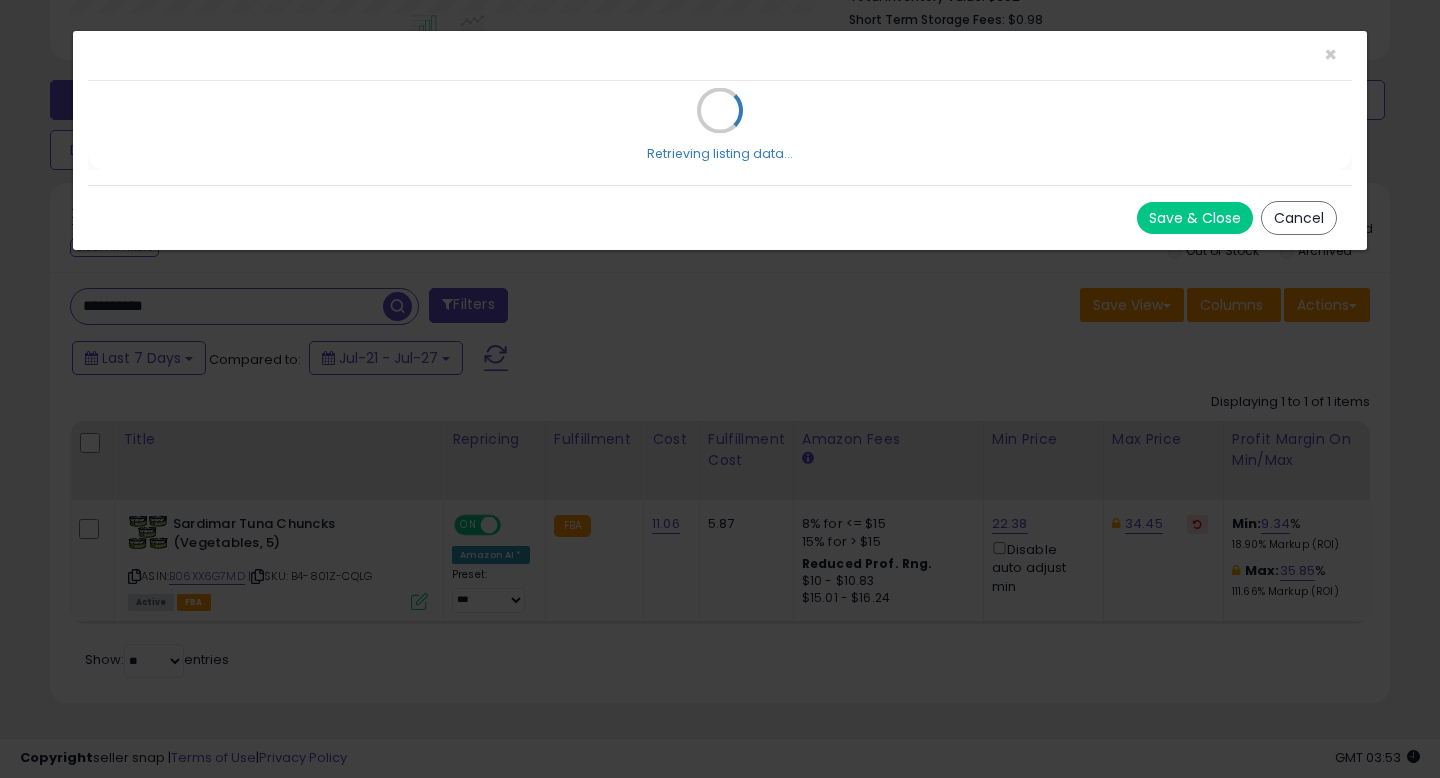 scroll, scrollTop: 0, scrollLeft: 0, axis: both 